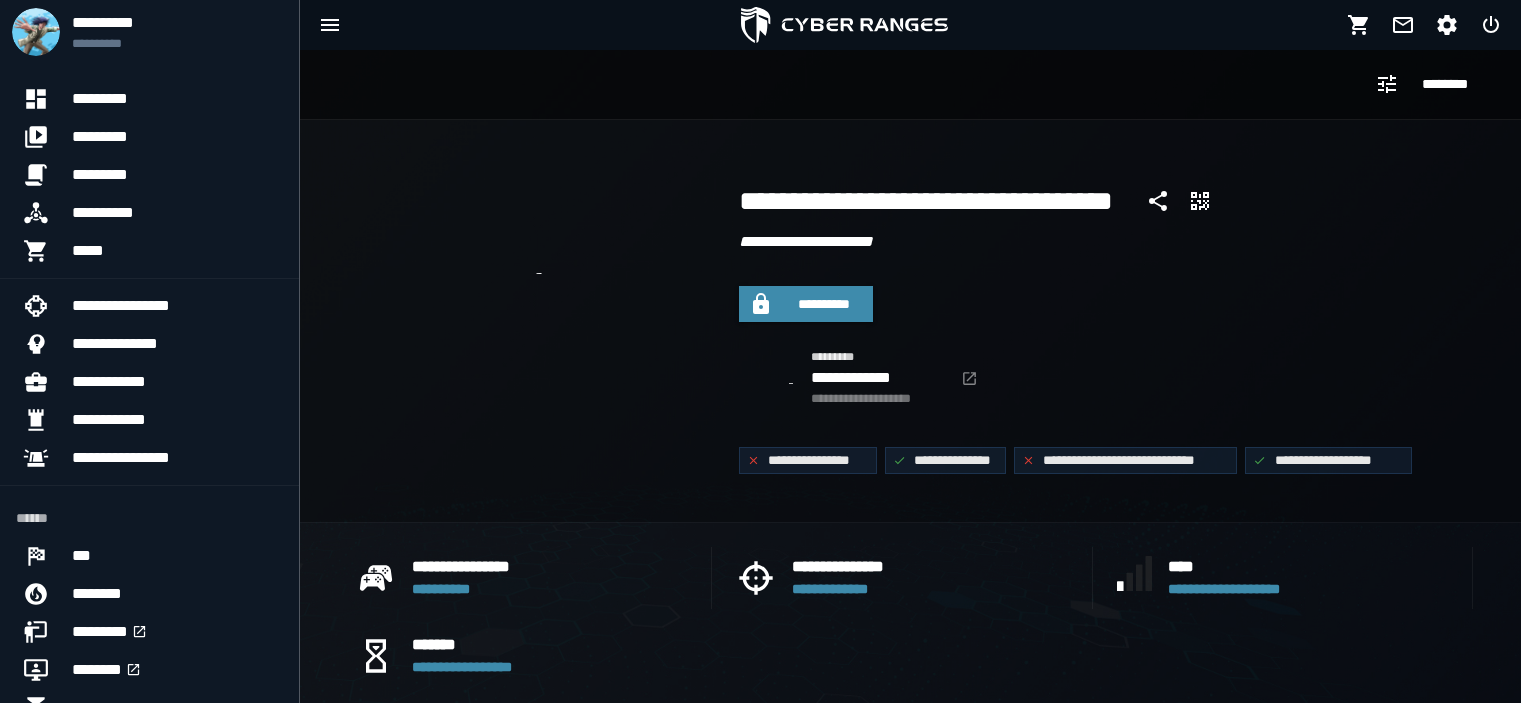 scroll, scrollTop: 0, scrollLeft: 0, axis: both 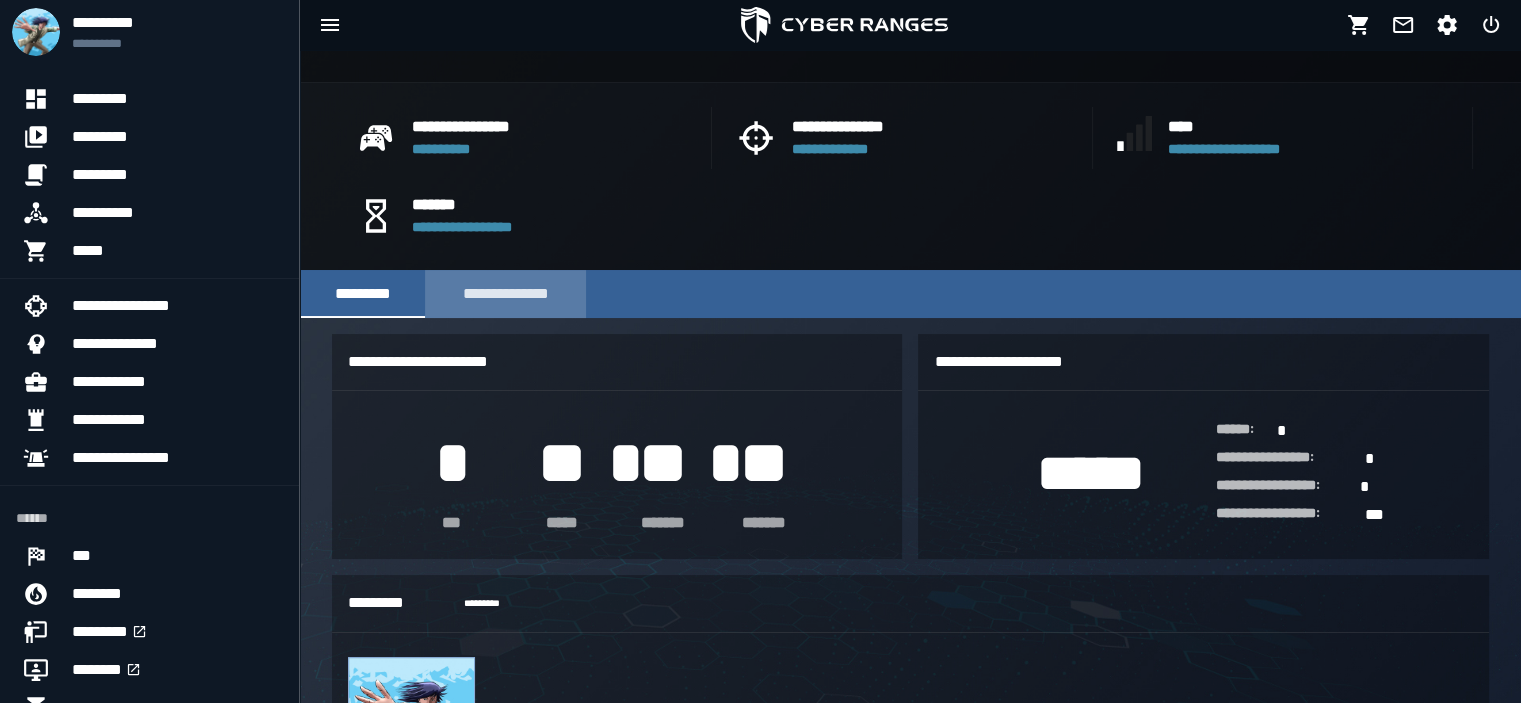 click on "**********" at bounding box center (505, 294) 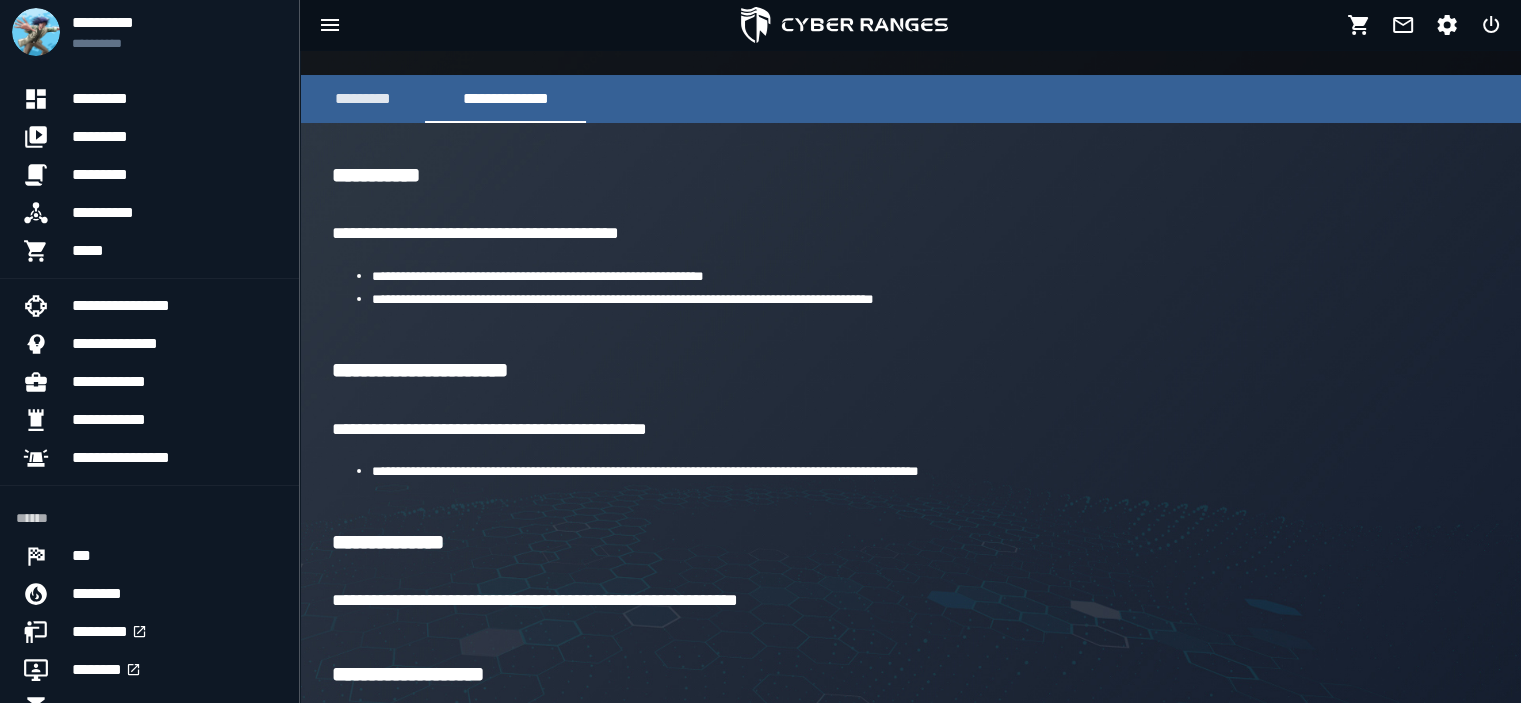 scroll, scrollTop: 618, scrollLeft: 0, axis: vertical 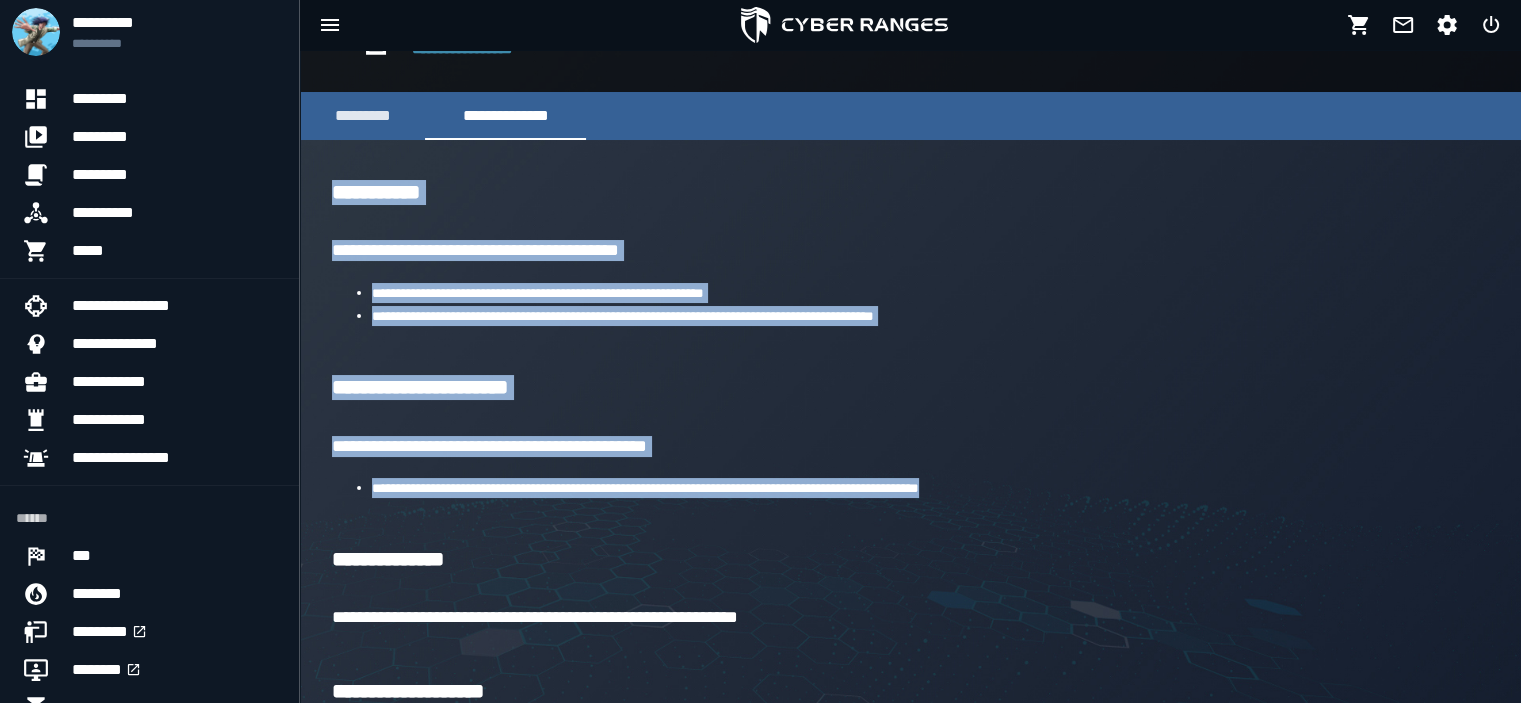 drag, startPoint x: 1016, startPoint y: 496, endPoint x: 319, endPoint y: 199, distance: 757.6398 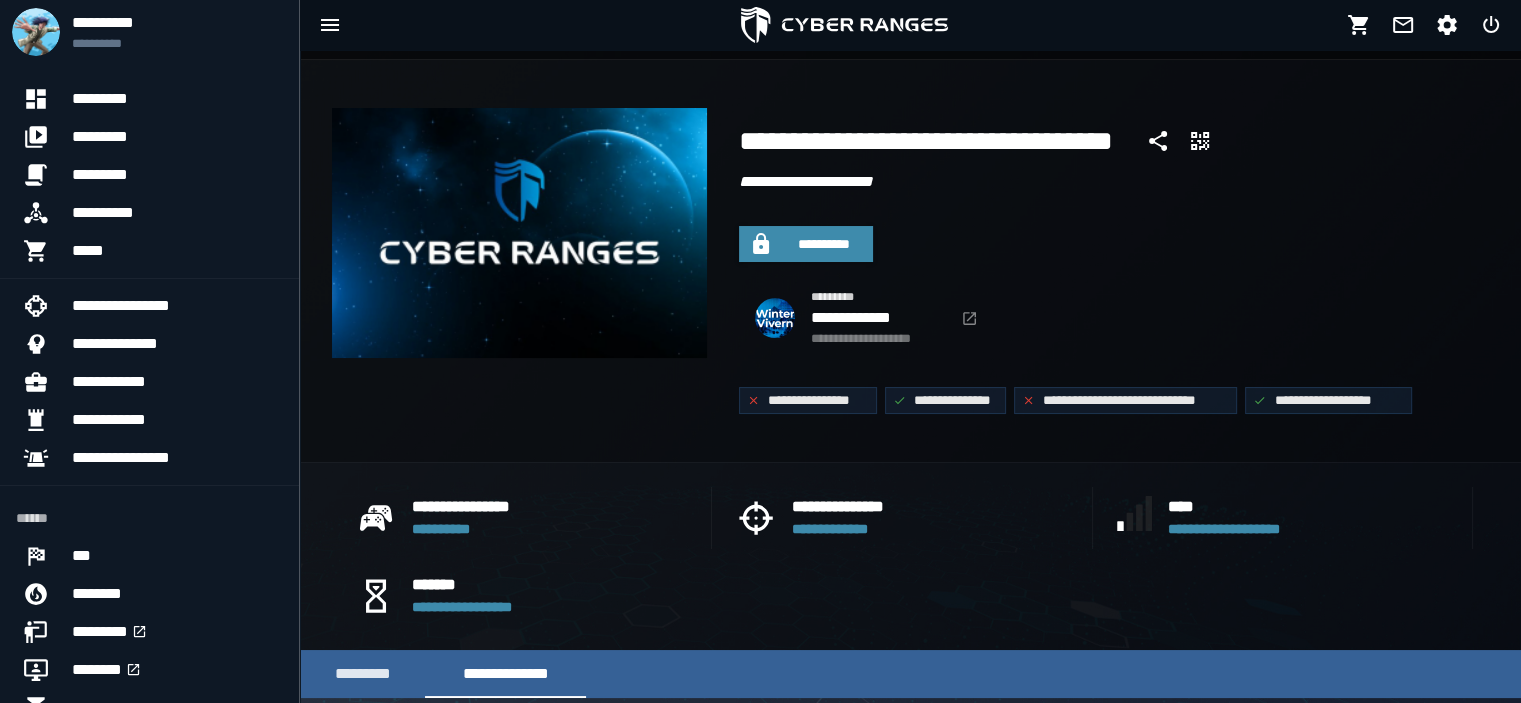 scroll, scrollTop: 0, scrollLeft: 0, axis: both 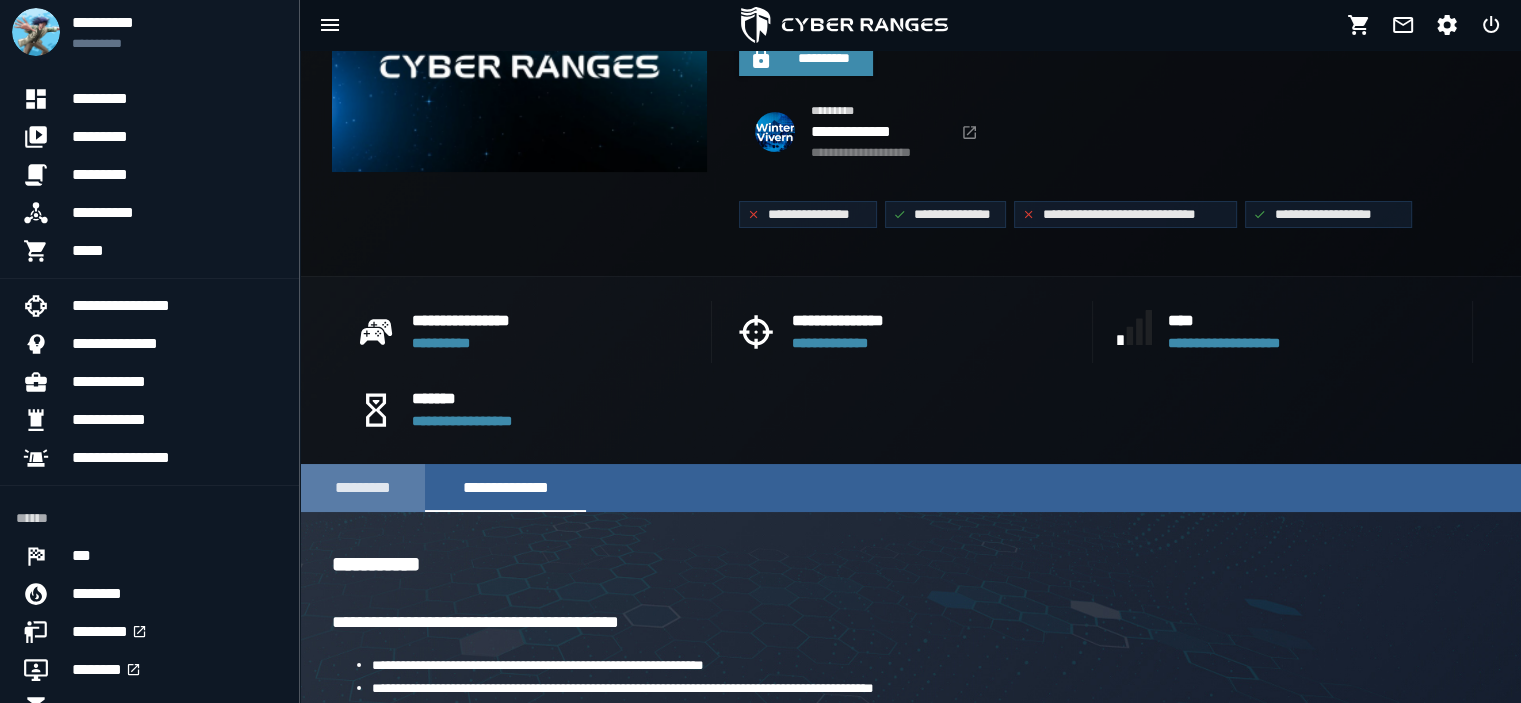 click on "*********" at bounding box center (362, 488) 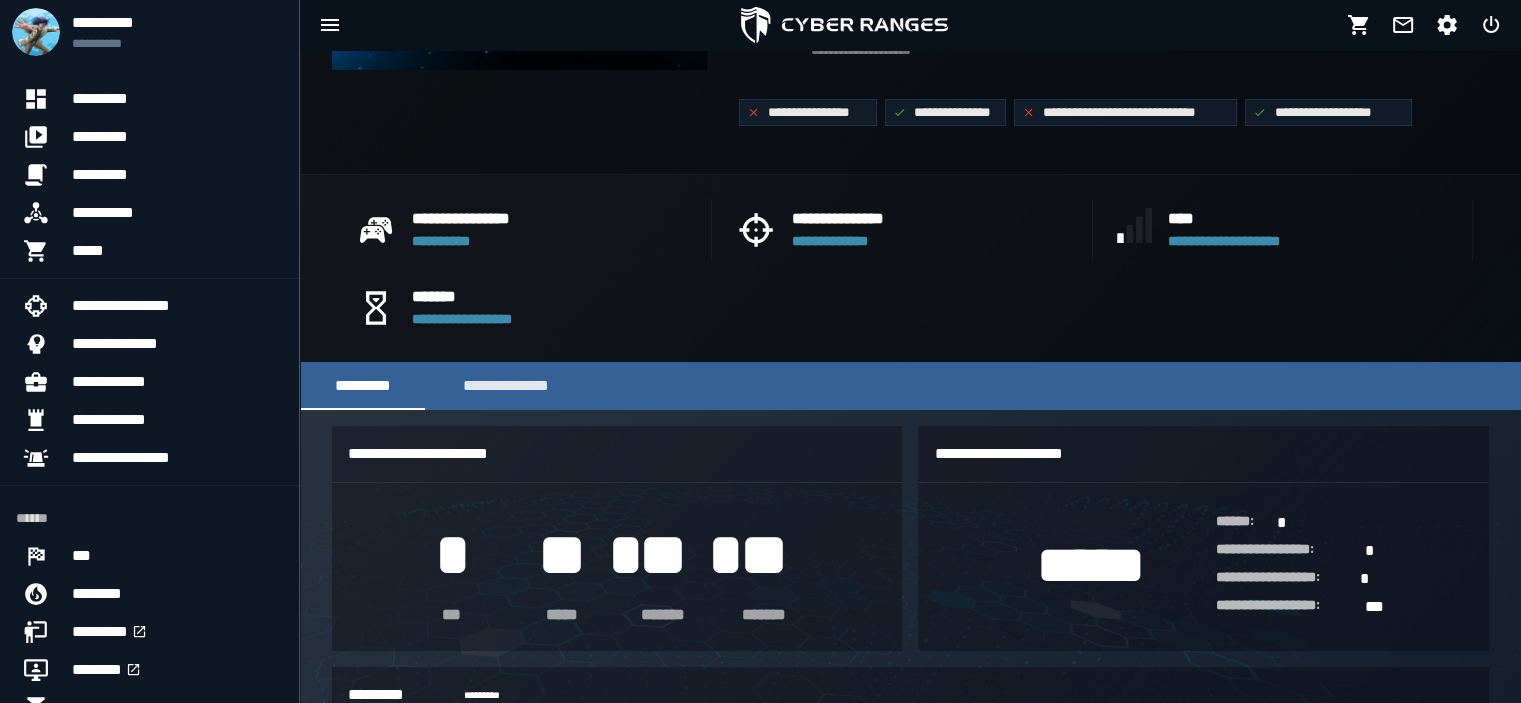 scroll, scrollTop: 367, scrollLeft: 0, axis: vertical 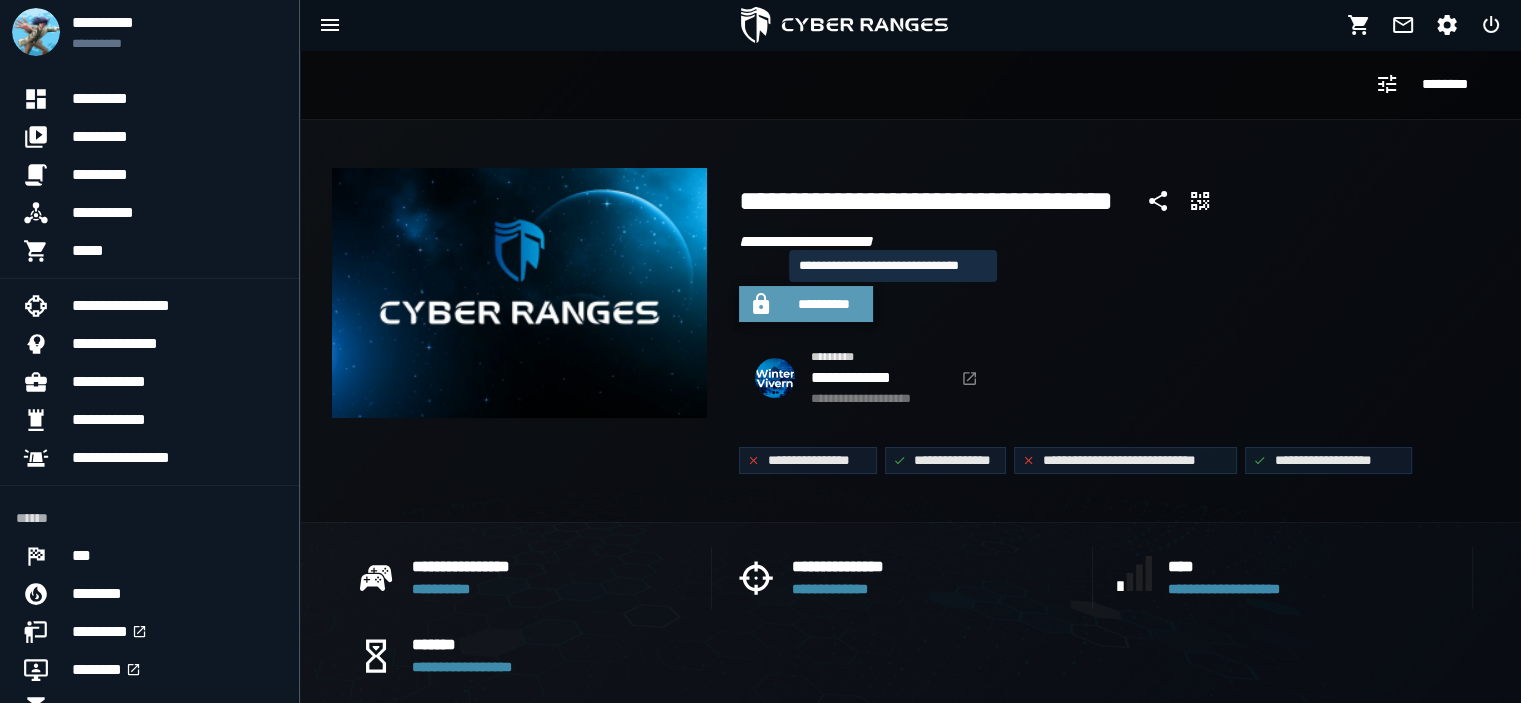 click on "**********" at bounding box center (824, 304) 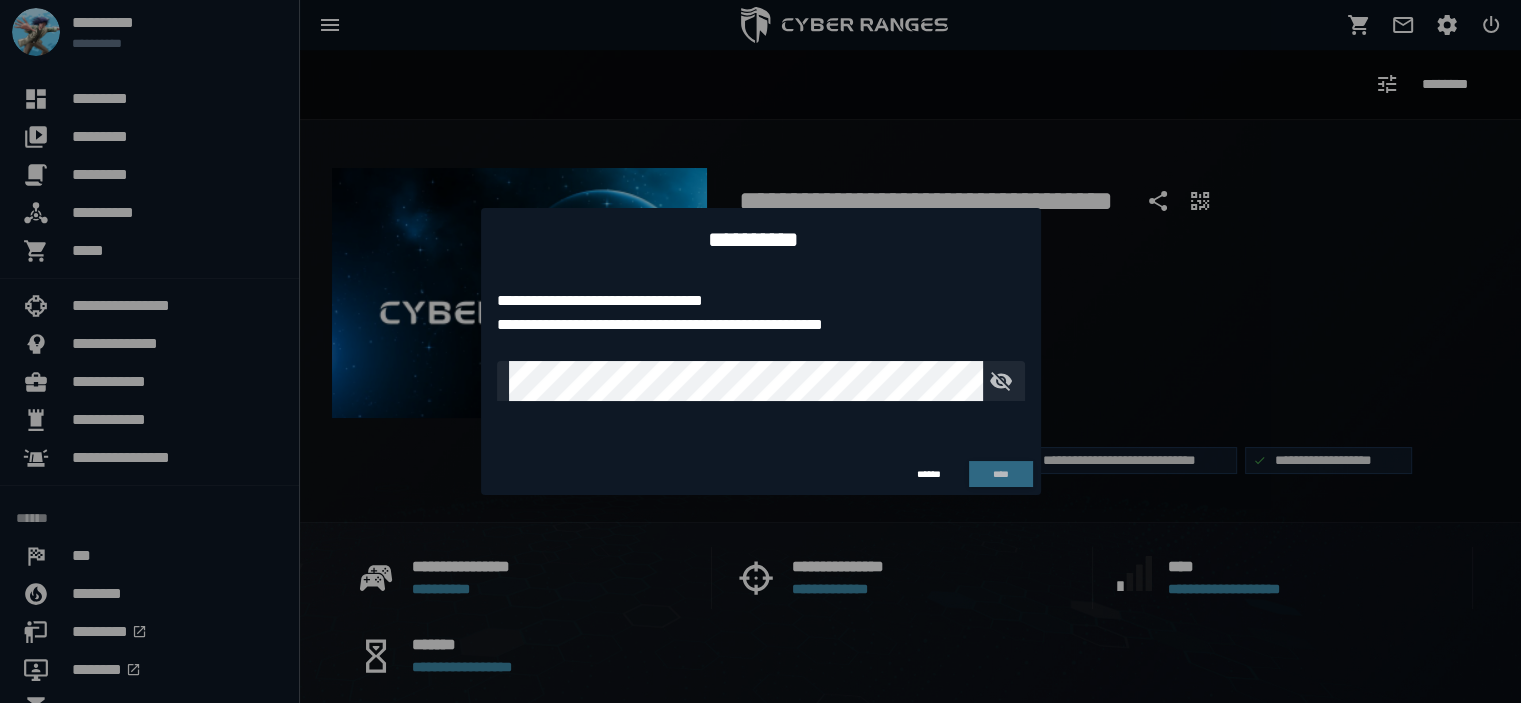 type on "**********" 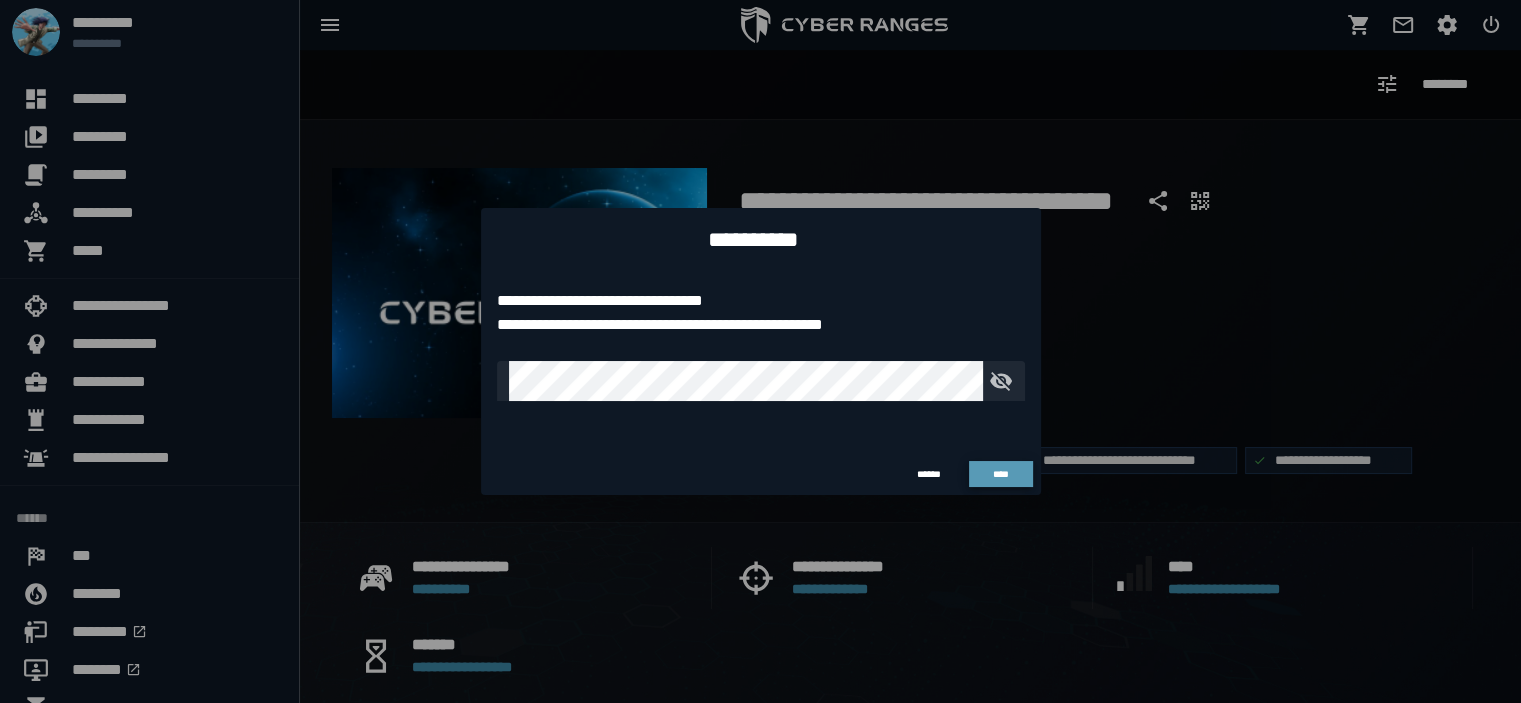 click on "****" at bounding box center [1001, 474] 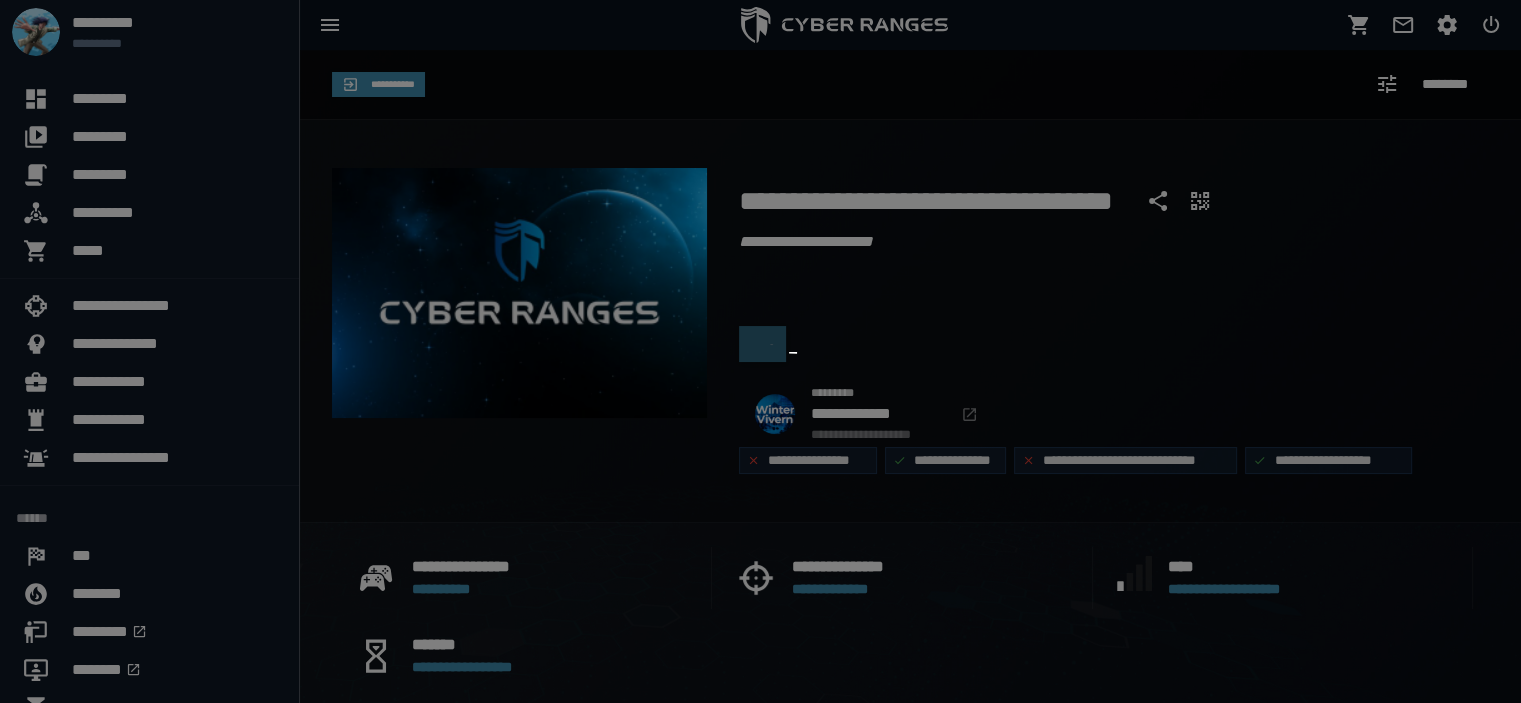 type 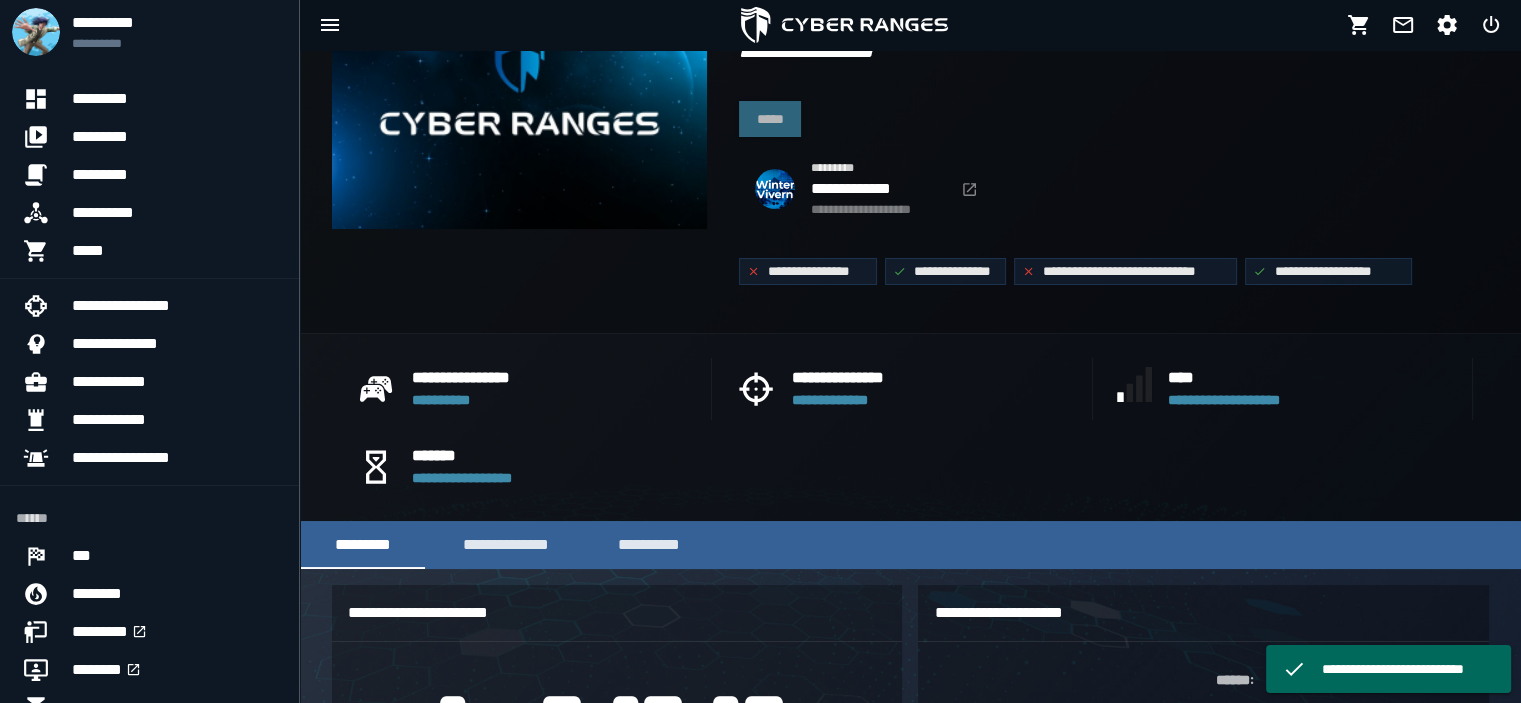 scroll, scrollTop: 178, scrollLeft: 0, axis: vertical 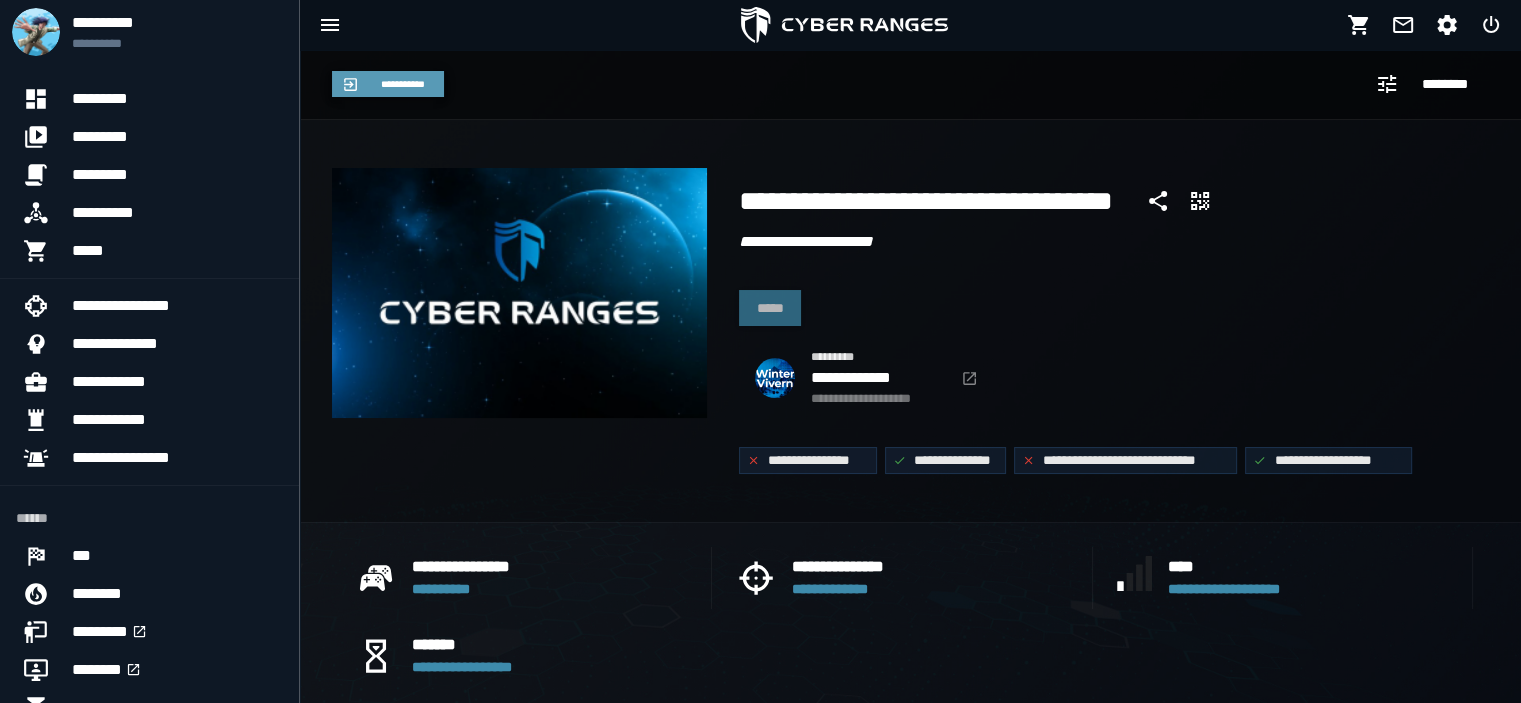 click on "**********" at bounding box center (402, 84) 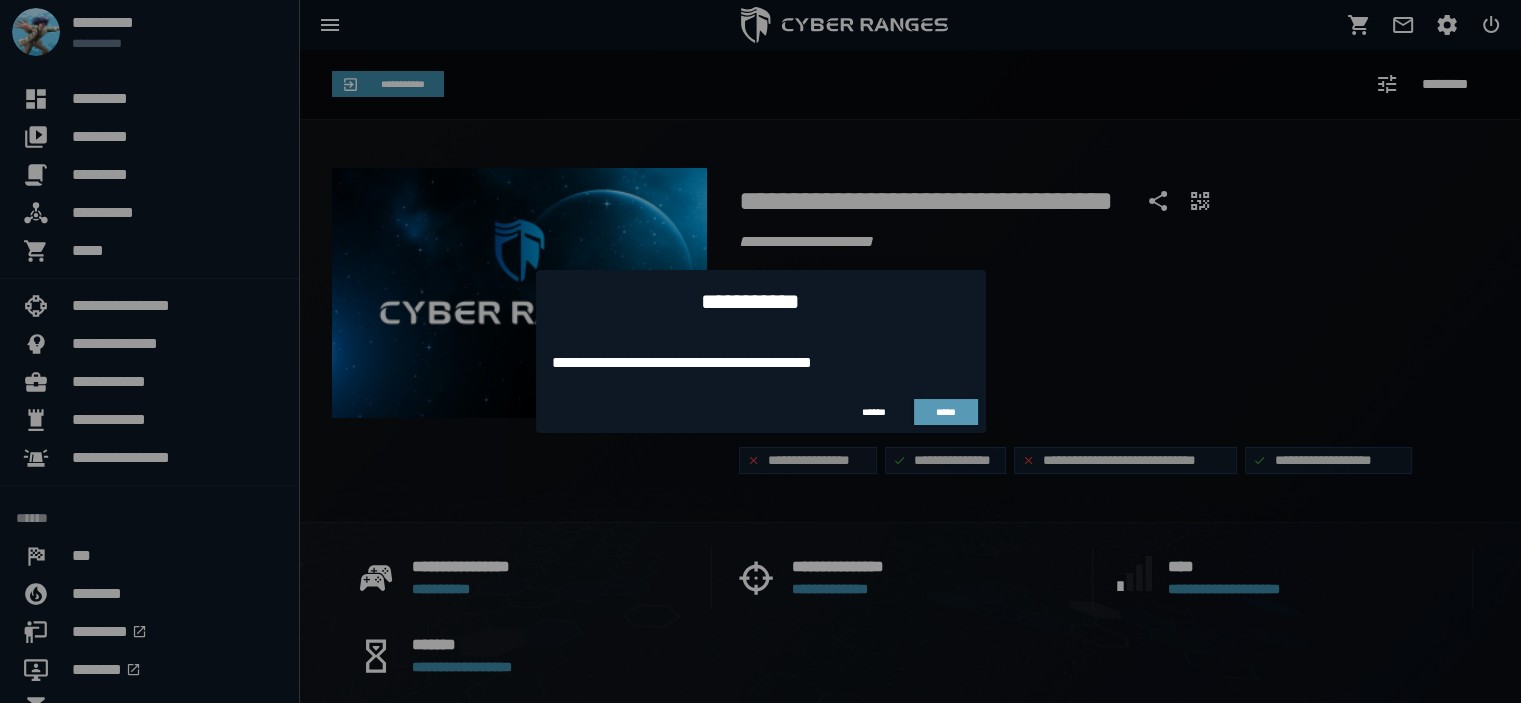click on "*****" at bounding box center (946, 412) 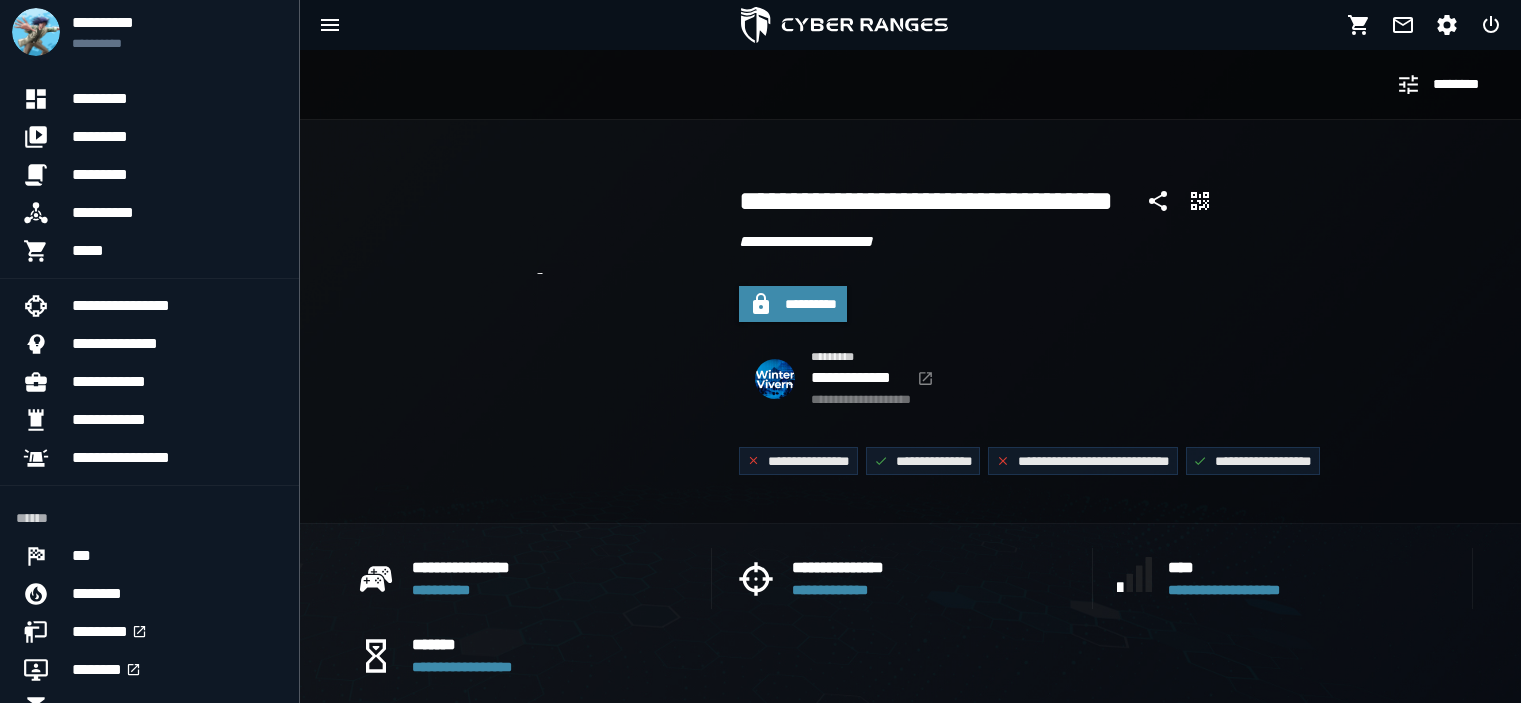 scroll, scrollTop: 0, scrollLeft: 0, axis: both 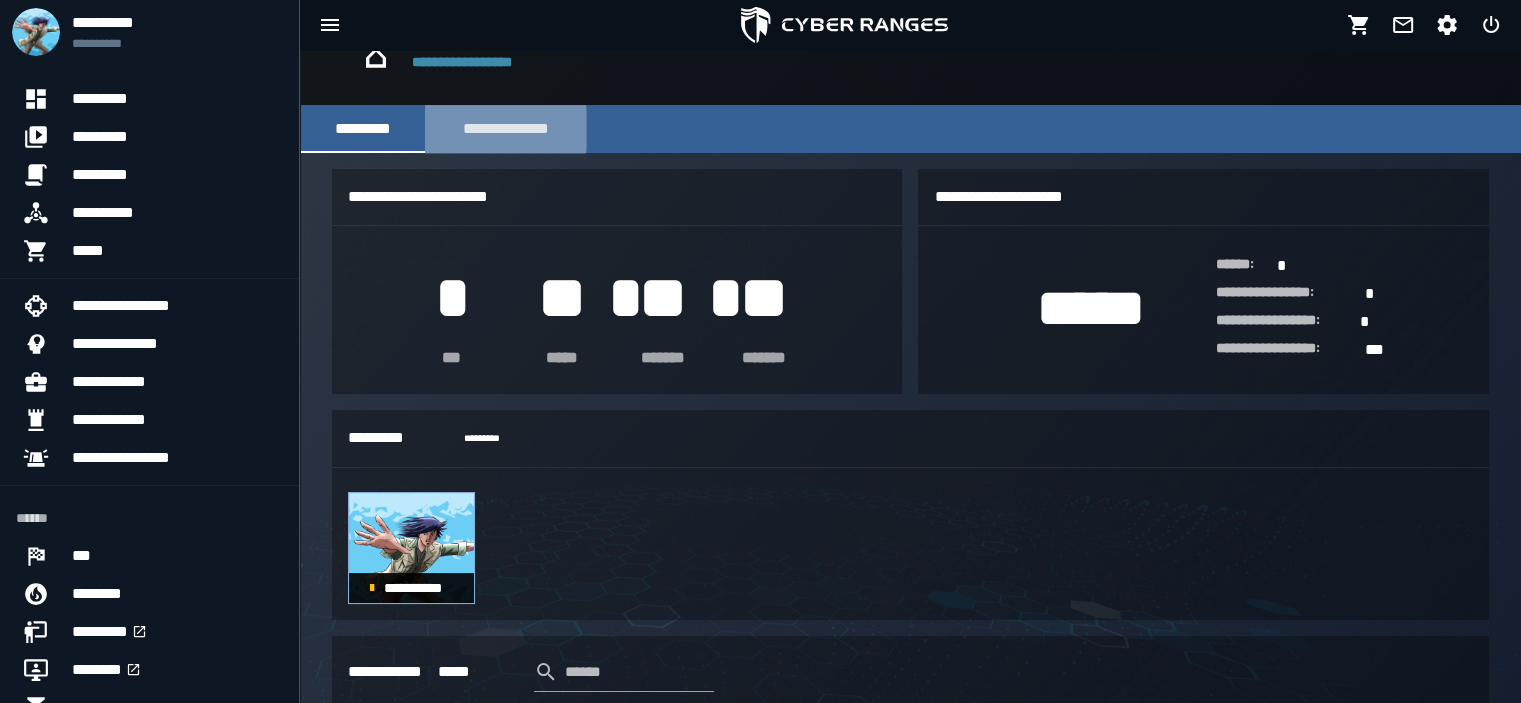 click on "**********" at bounding box center [505, 129] 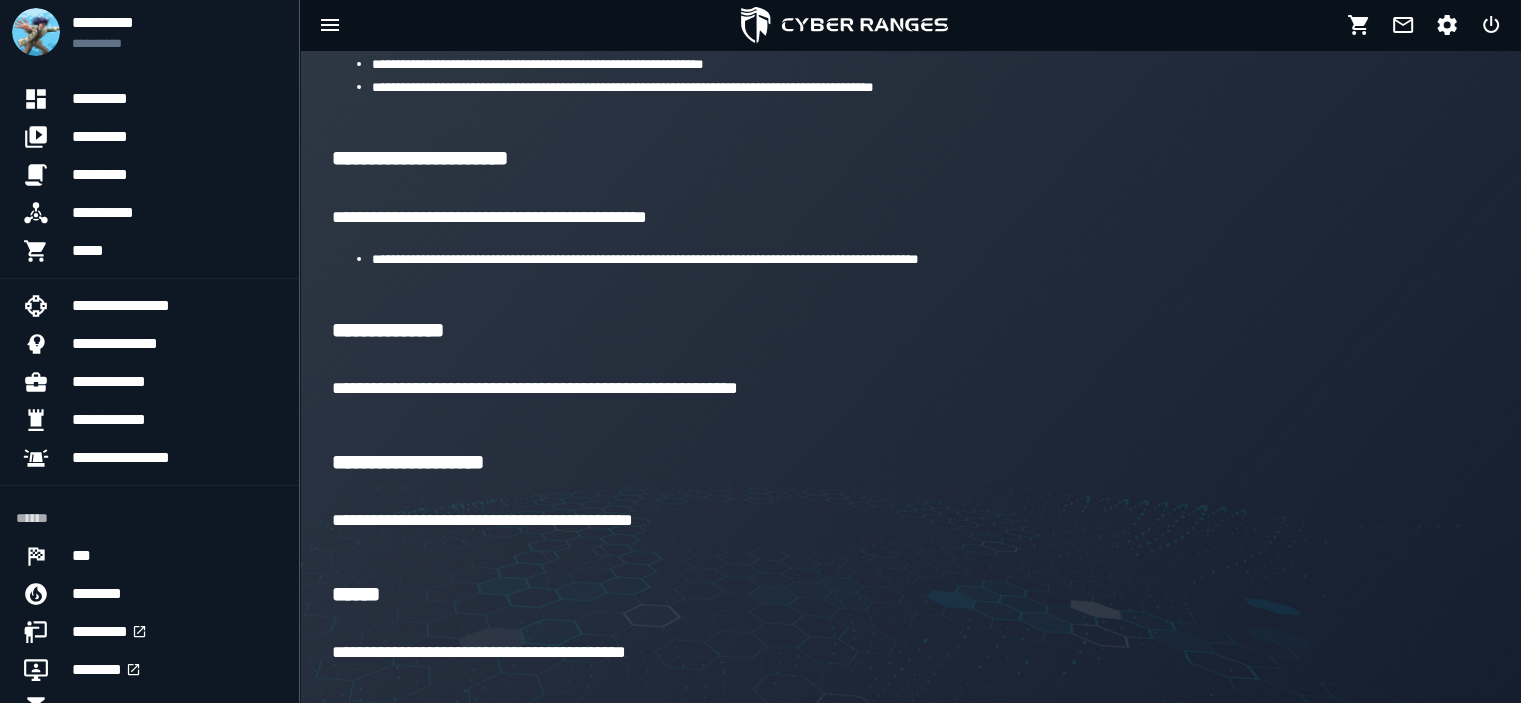 scroll, scrollTop: 853, scrollLeft: 0, axis: vertical 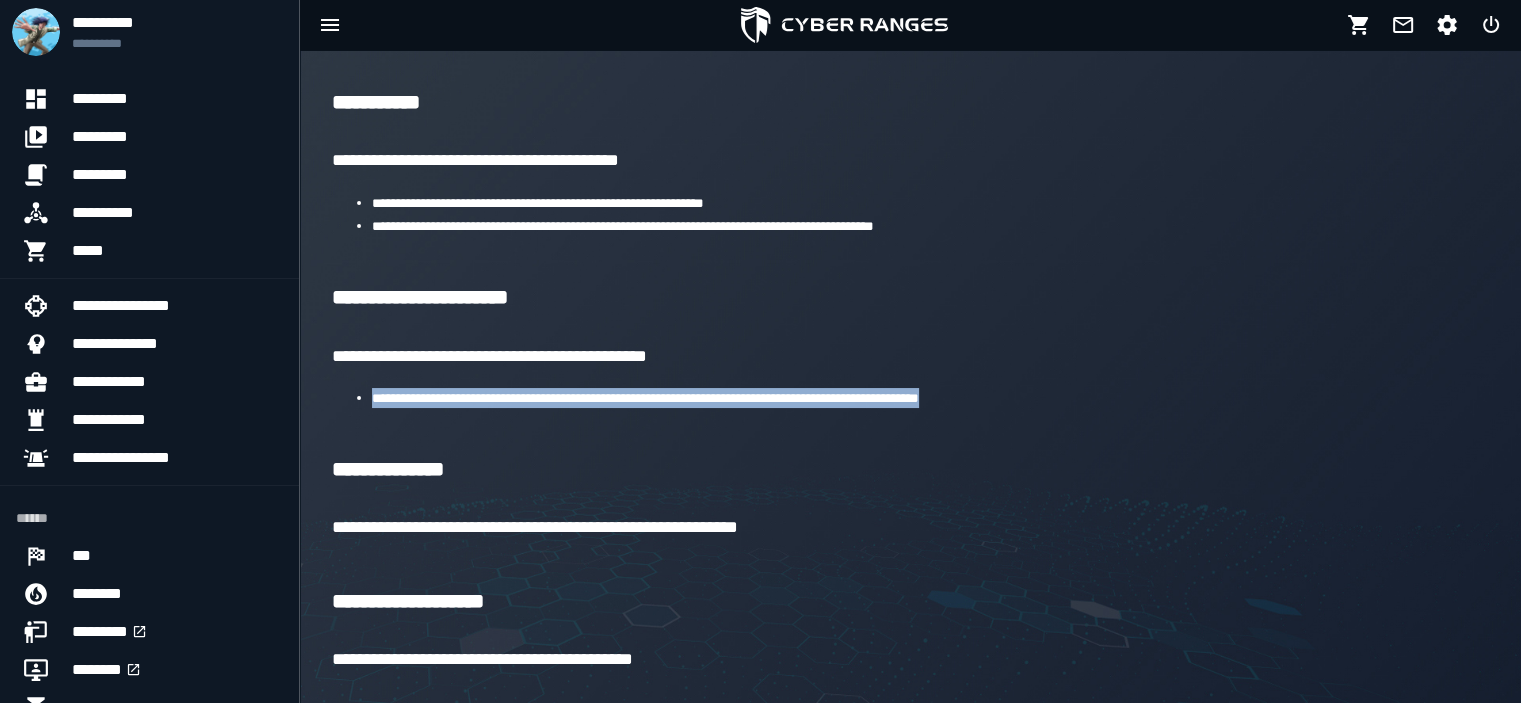 drag, startPoint x: 1009, startPoint y: 413, endPoint x: 357, endPoint y: 410, distance: 652.0069 